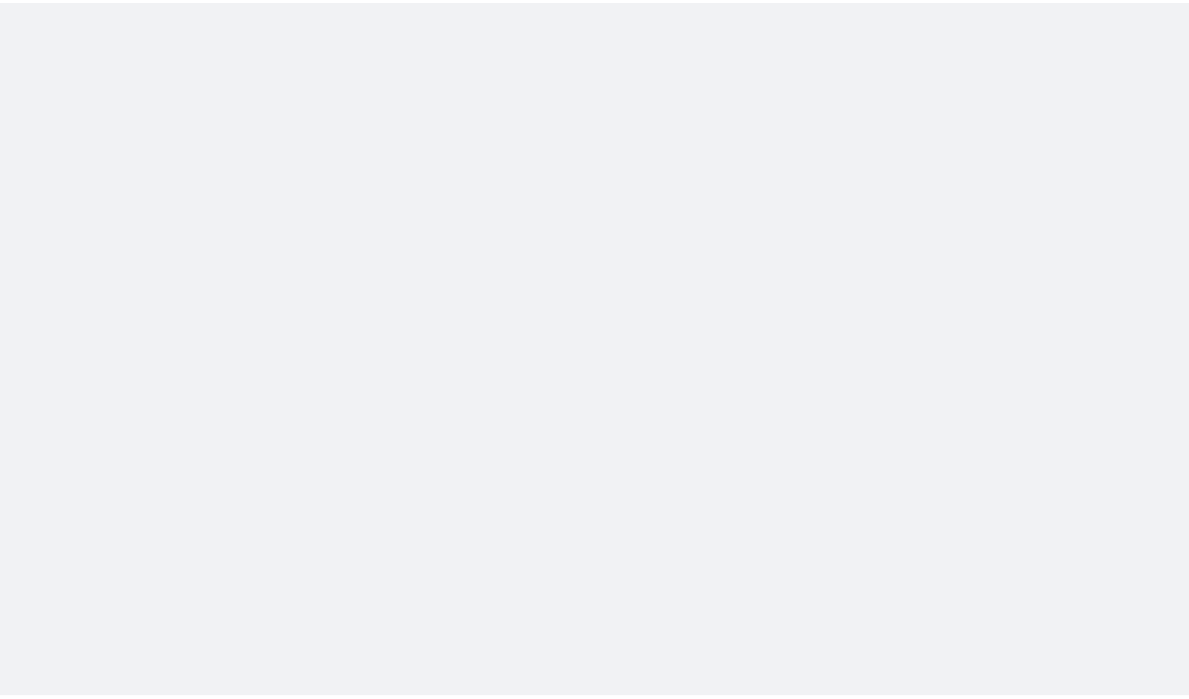 scroll, scrollTop: 0, scrollLeft: 0, axis: both 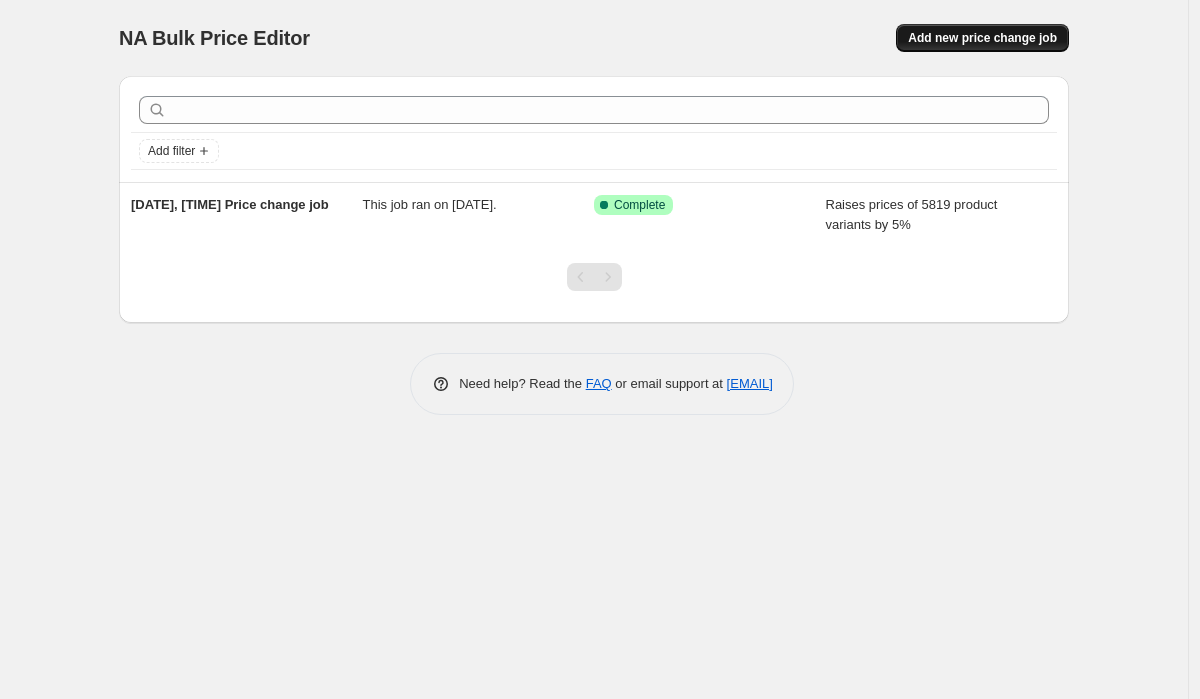 click on "Add new price change job" at bounding box center [982, 38] 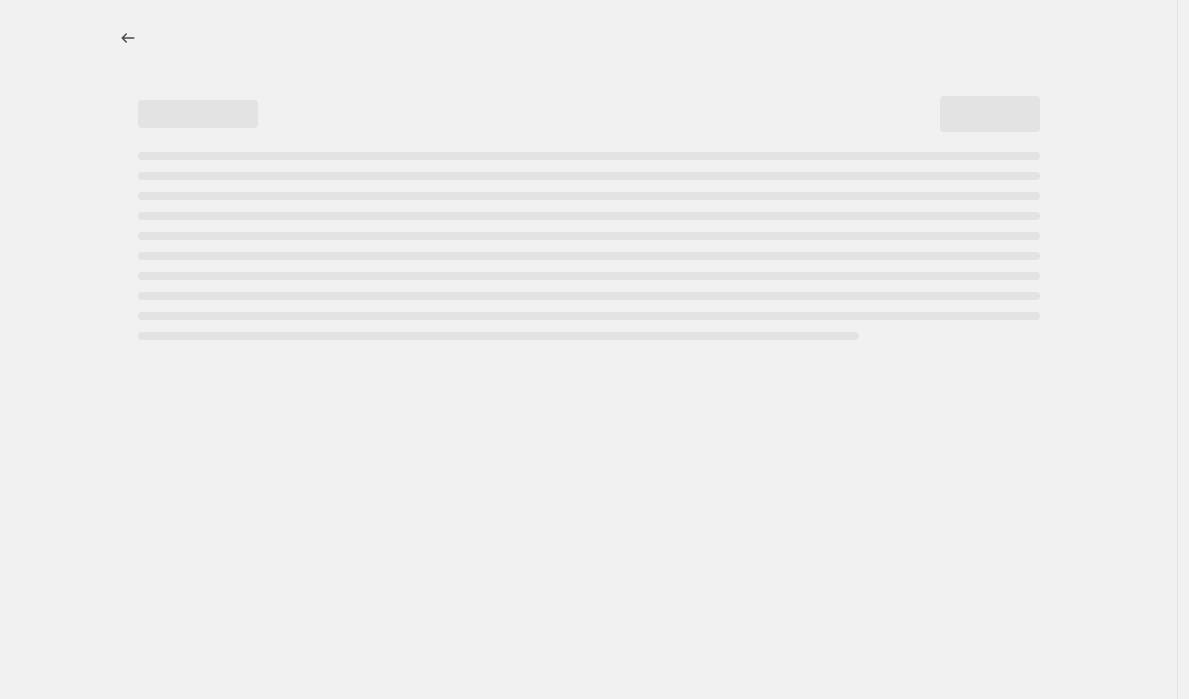 select on "percentage" 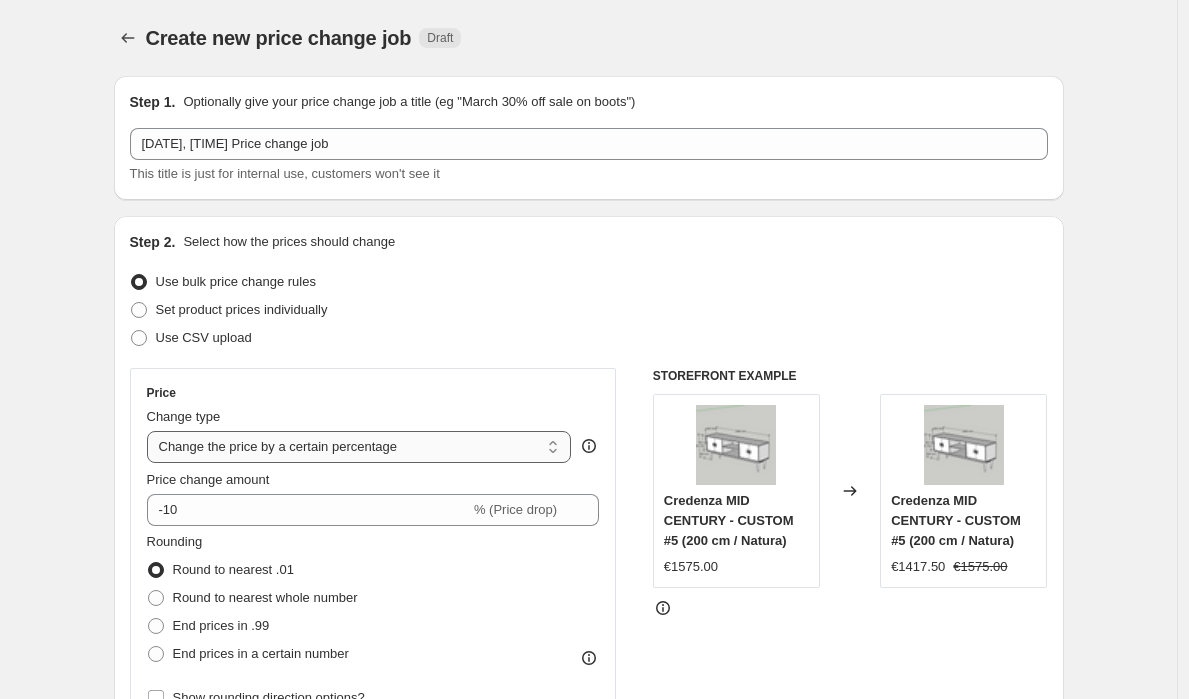 click on "Change the price to a certain amount Change the price by a certain amount Change the price by a certain percentage Change the price to the current compare at price (price before sale) Change the price by a certain amount relative to the compare at price Change the price by a certain percentage relative to the compare at price Don't change the price Change the price by a certain percentage relative to the cost per item Change price to certain cost margin" at bounding box center (359, 447) 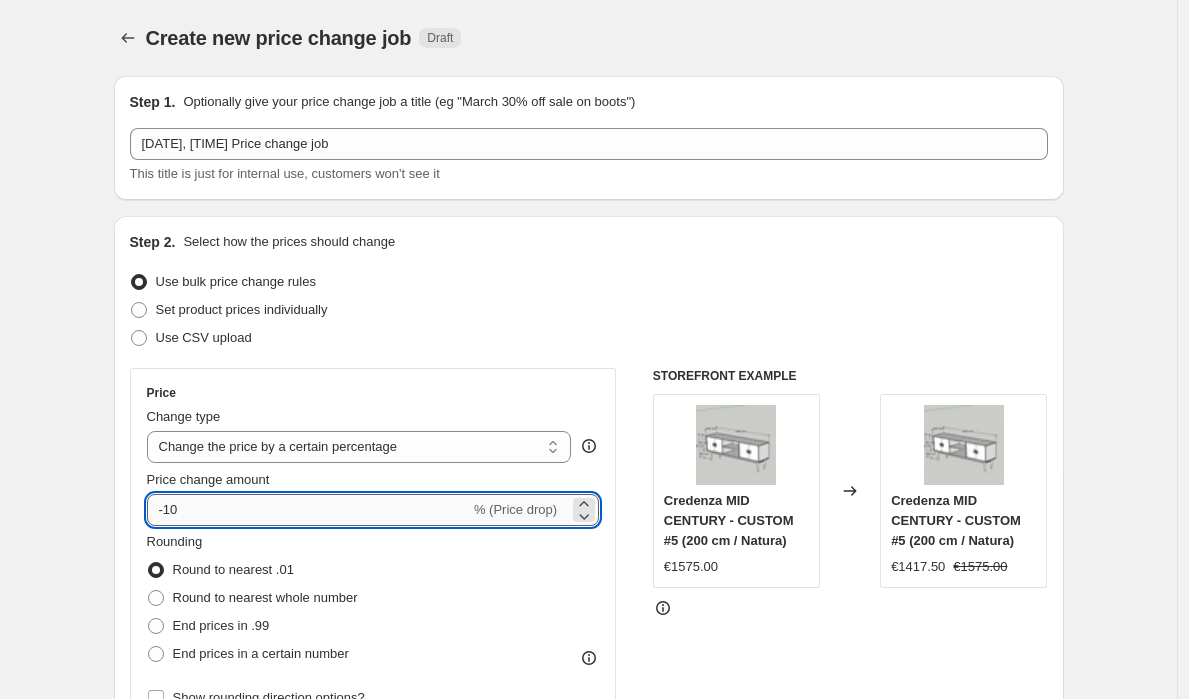 click on "-10" at bounding box center [308, 510] 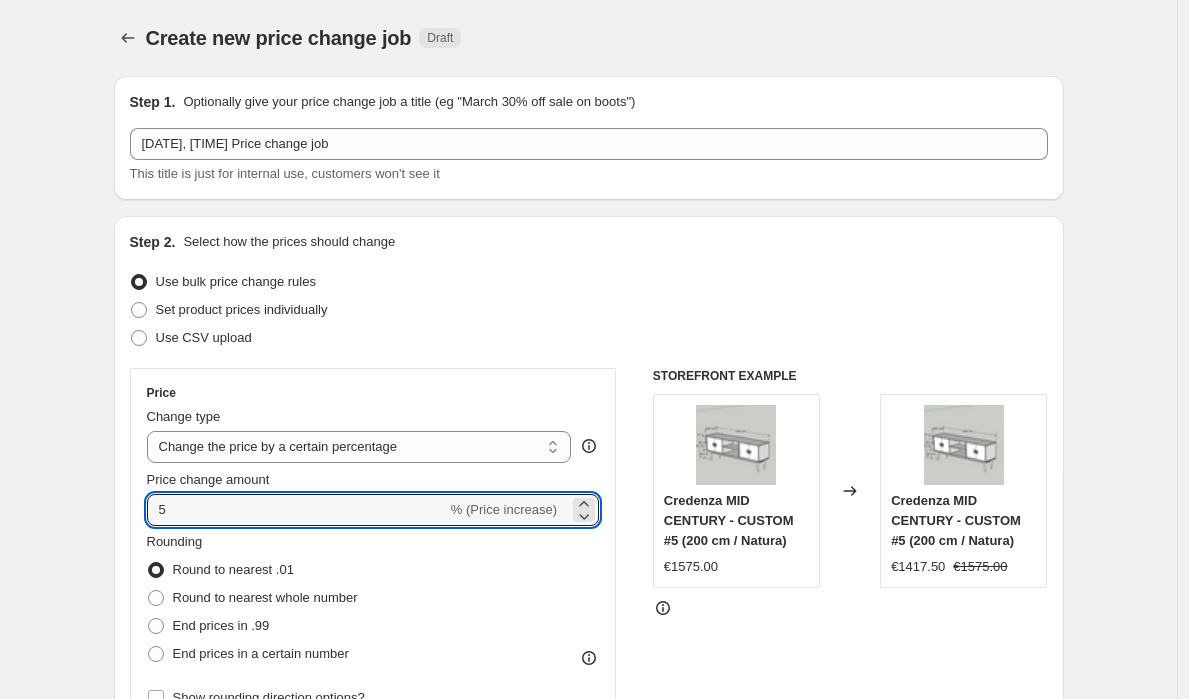 type on "5" 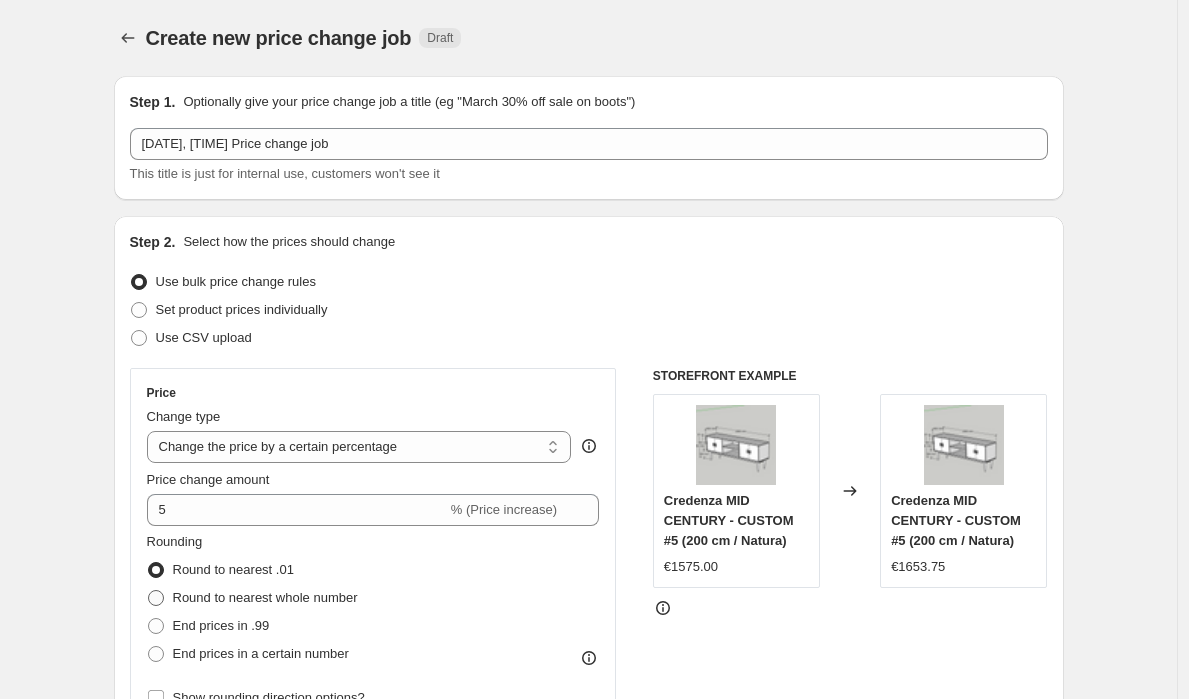 click on "Round to nearest whole number" at bounding box center (265, 597) 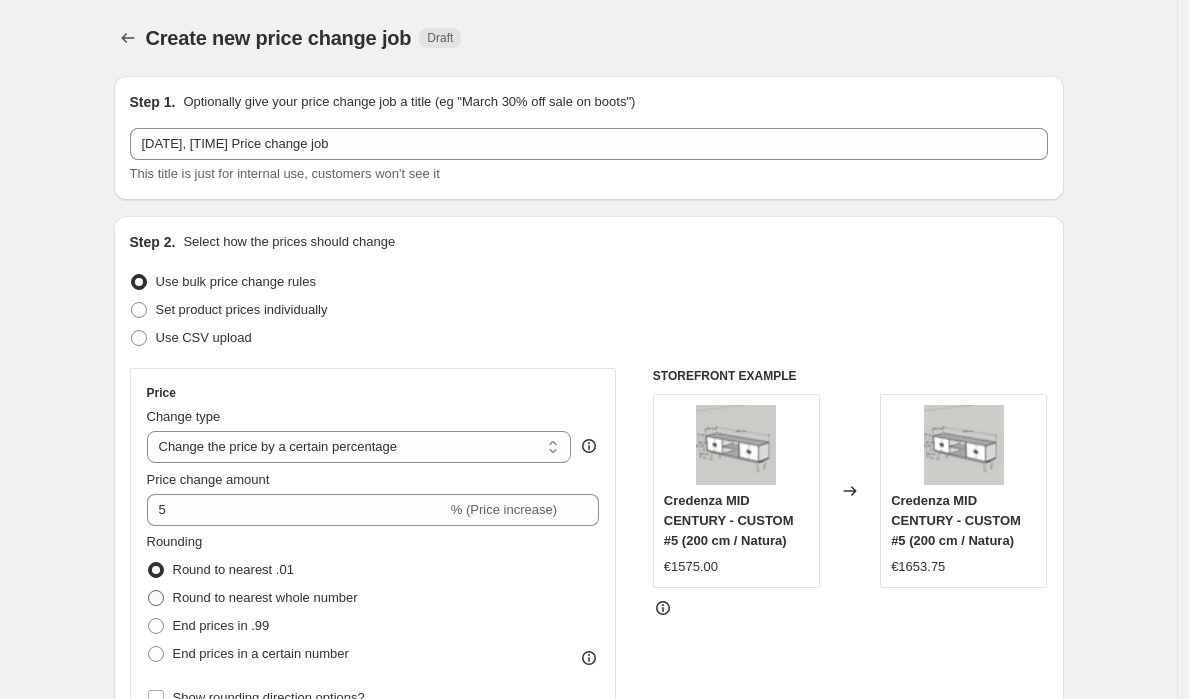 radio on "true" 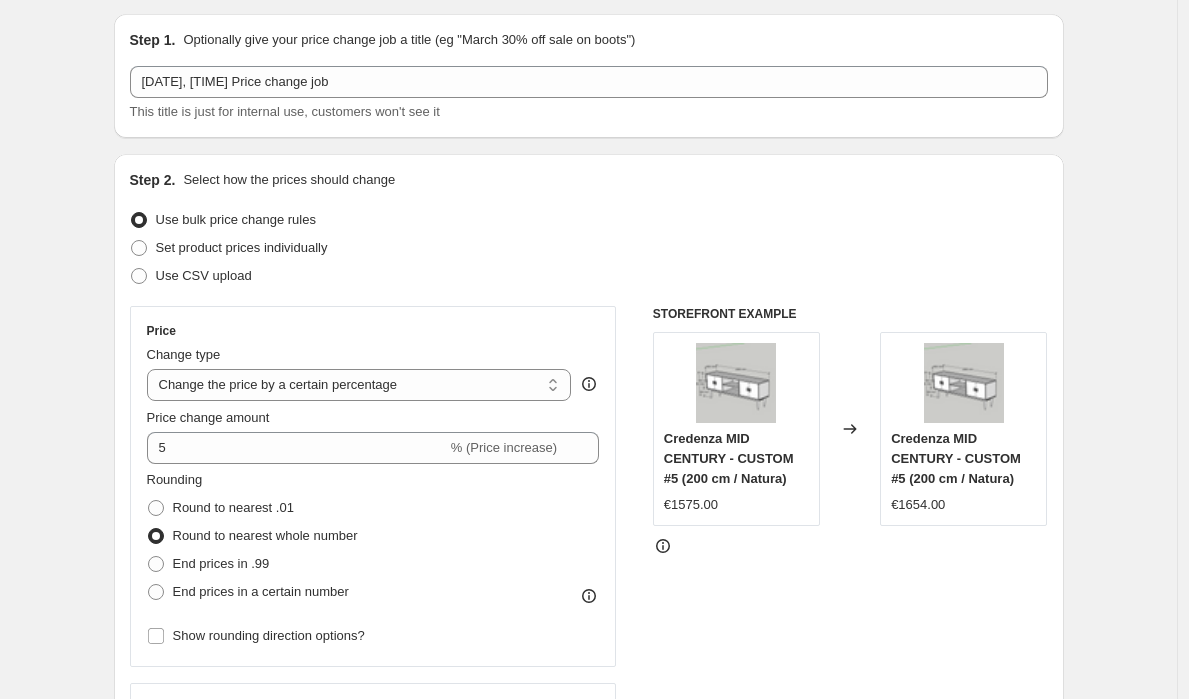 scroll, scrollTop: 139, scrollLeft: 0, axis: vertical 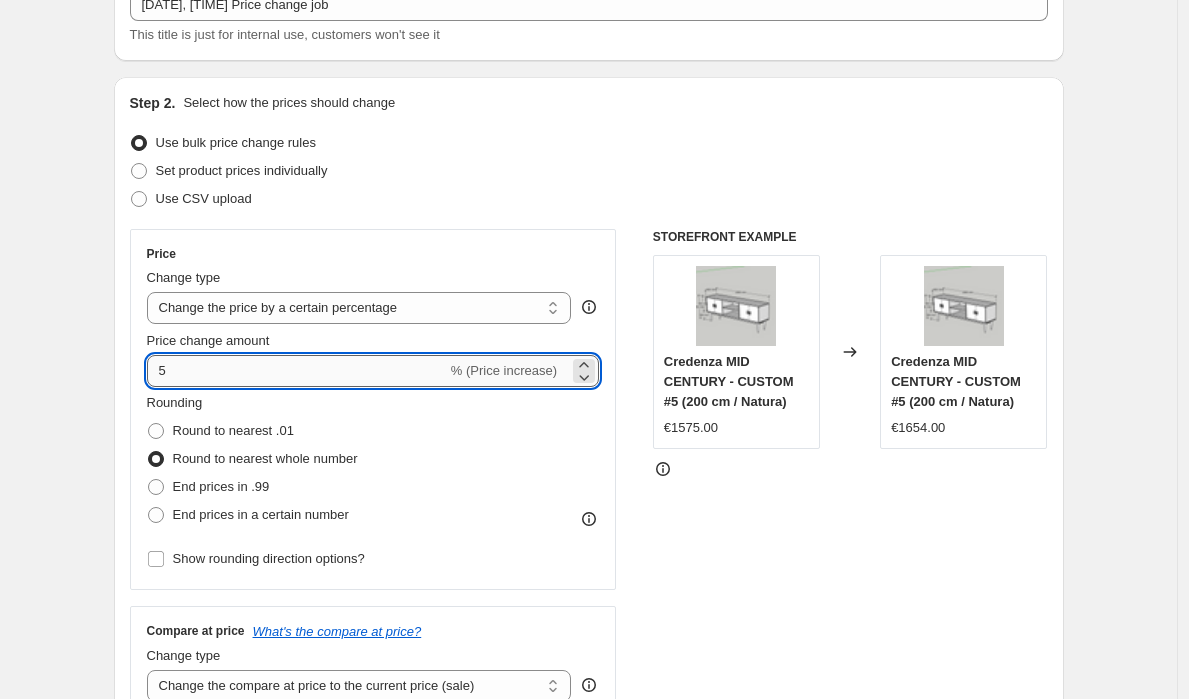 click on "5" at bounding box center [297, 371] 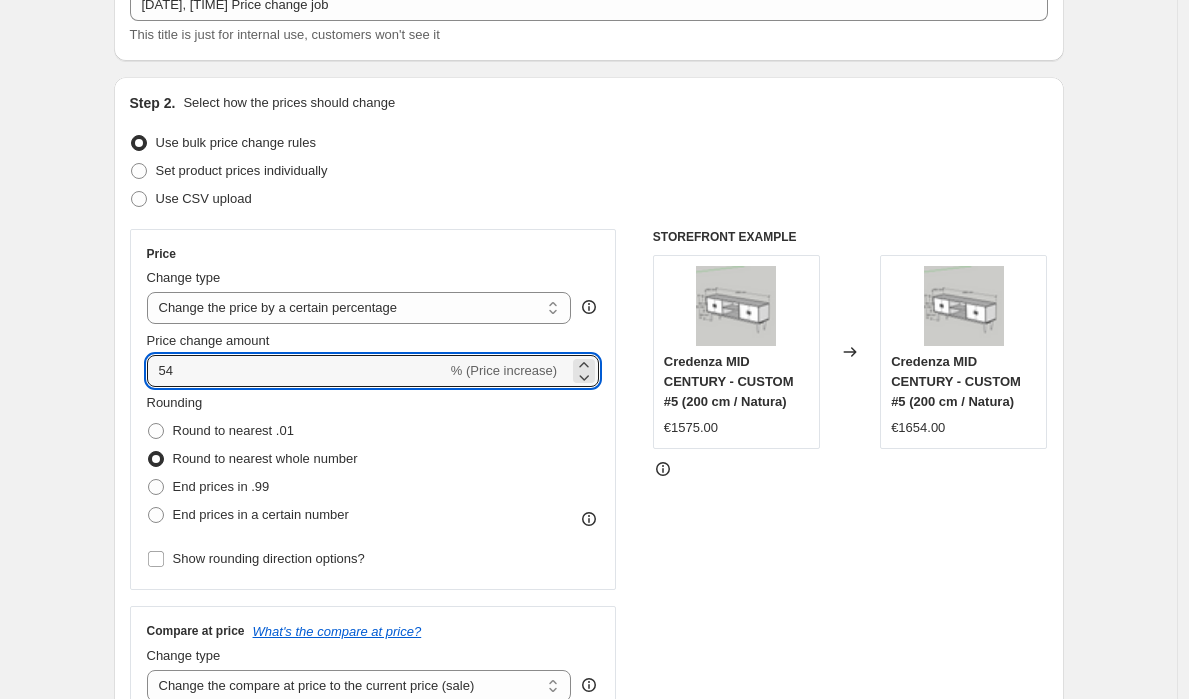 drag, startPoint x: 241, startPoint y: 366, endPoint x: 73, endPoint y: 361, distance: 168.07439 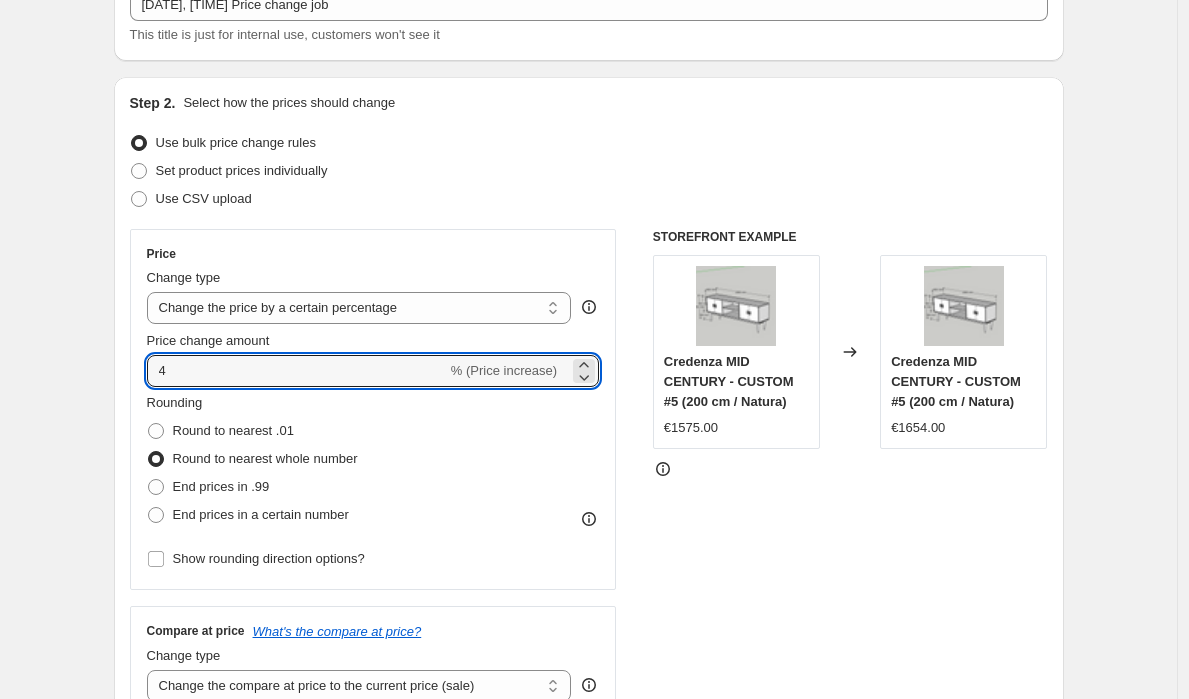 type on "4" 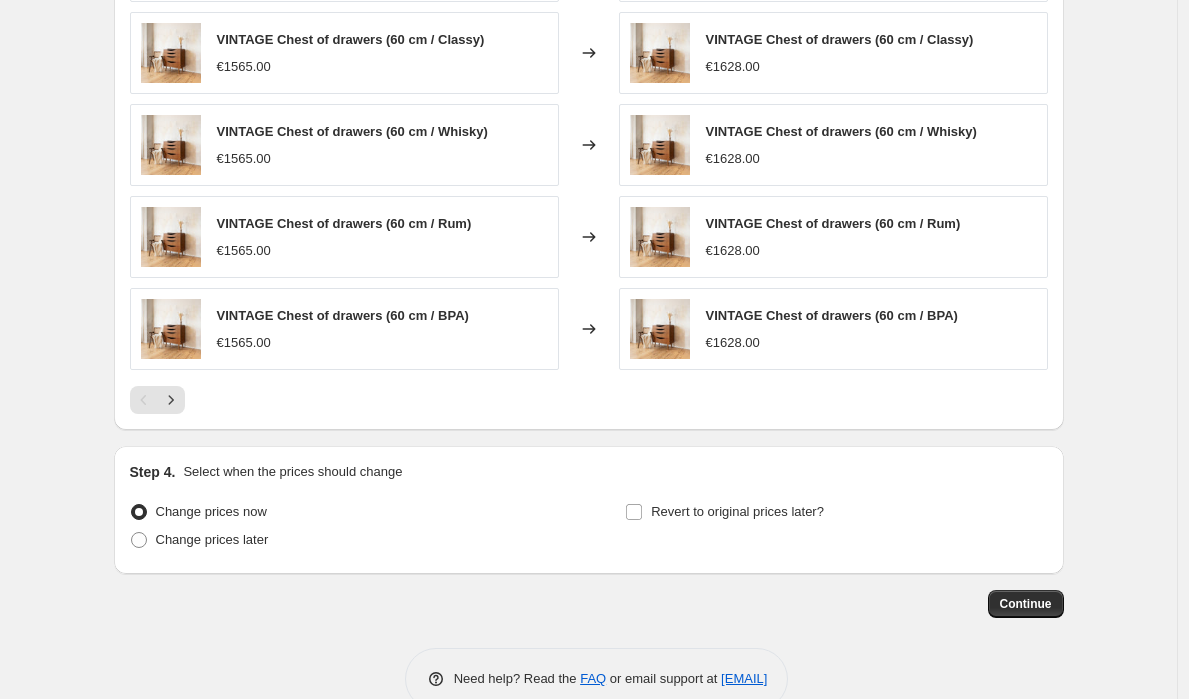 scroll, scrollTop: 1306, scrollLeft: 0, axis: vertical 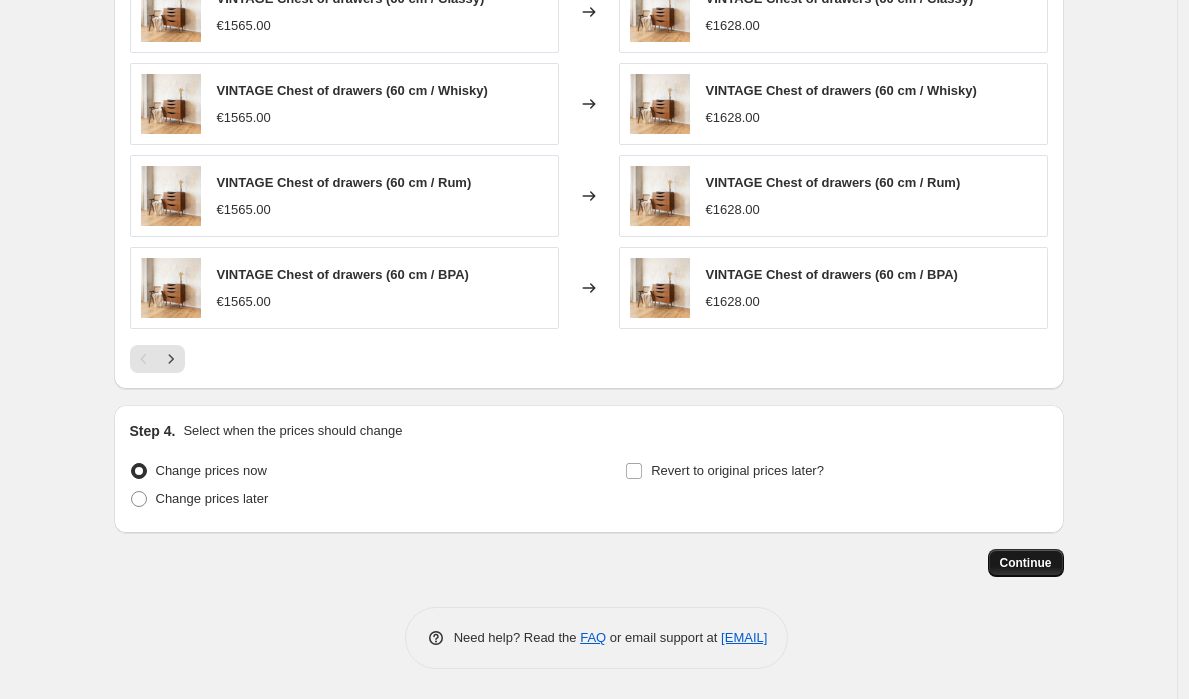 click on "Continue" at bounding box center [1026, 563] 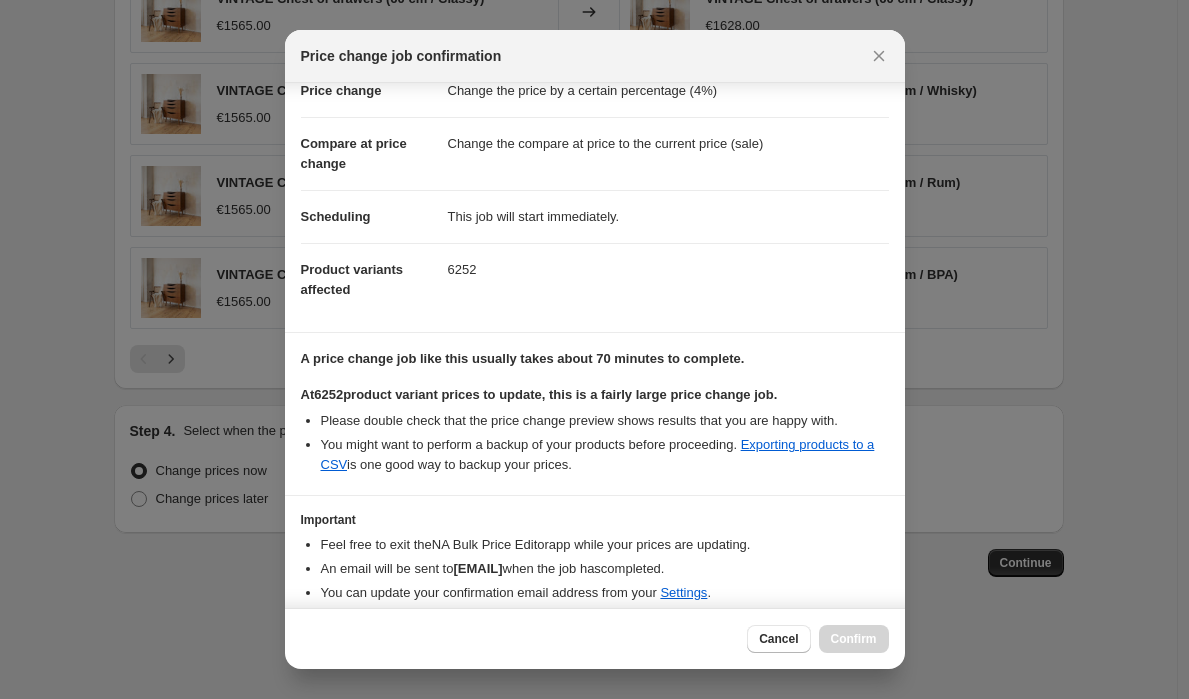 scroll, scrollTop: 130, scrollLeft: 0, axis: vertical 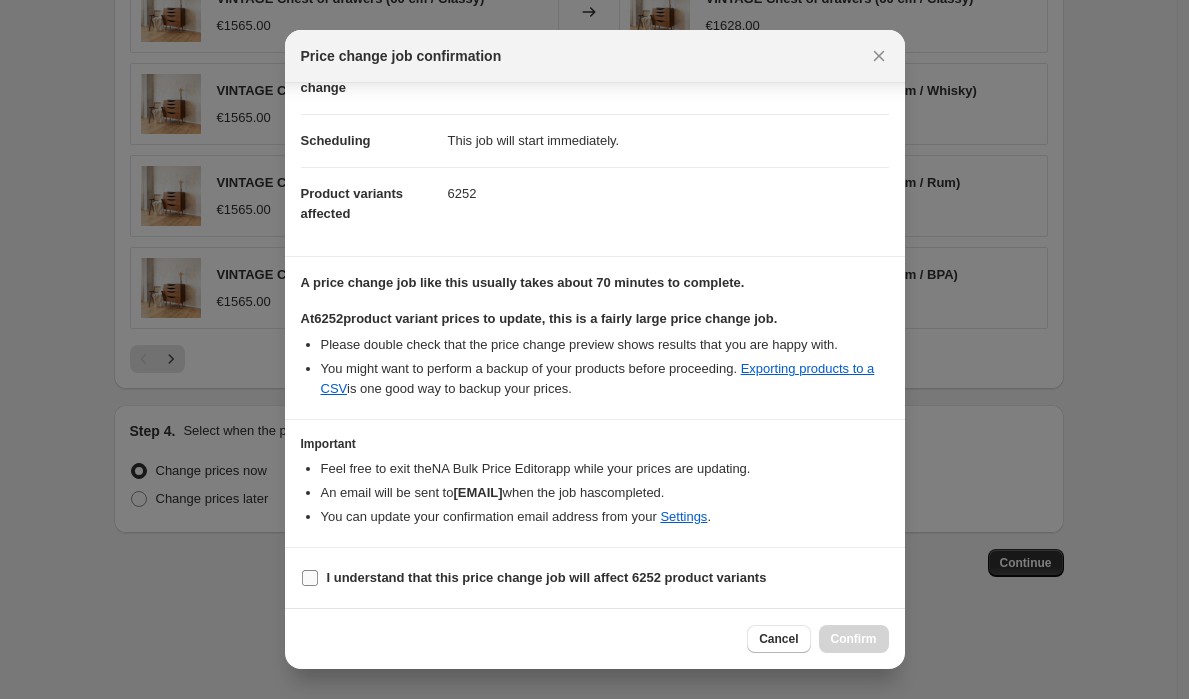click on "I understand that this price change job will affect 6252 product variants" at bounding box center (547, 577) 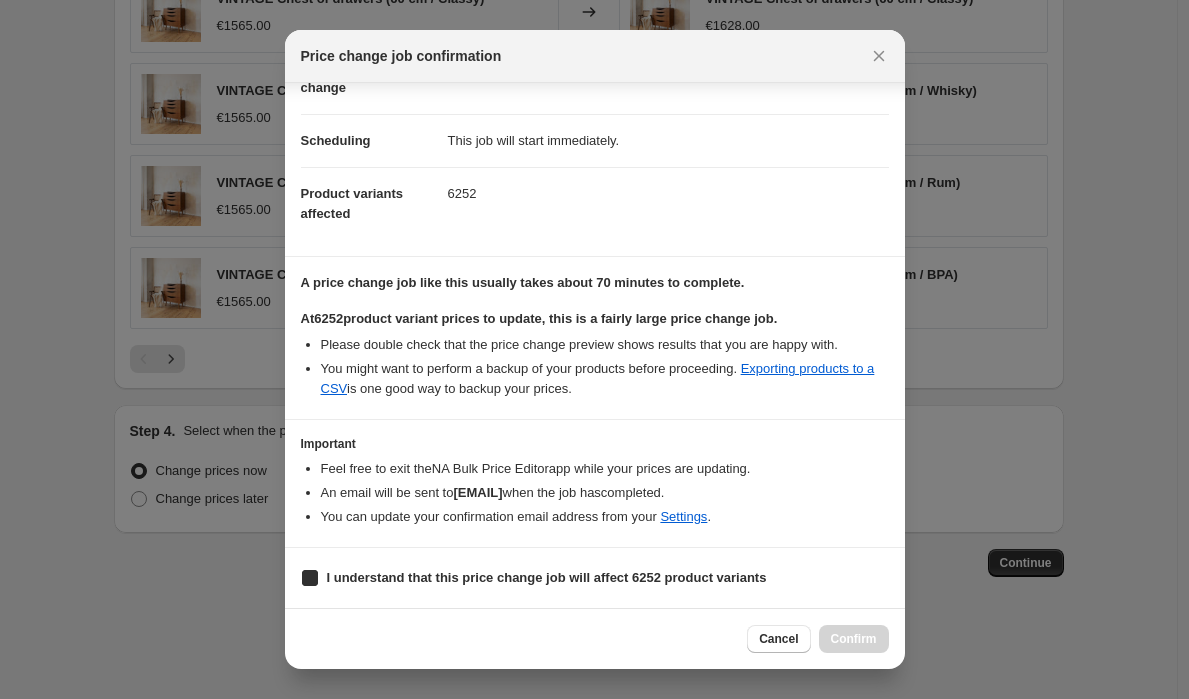 checkbox on "true" 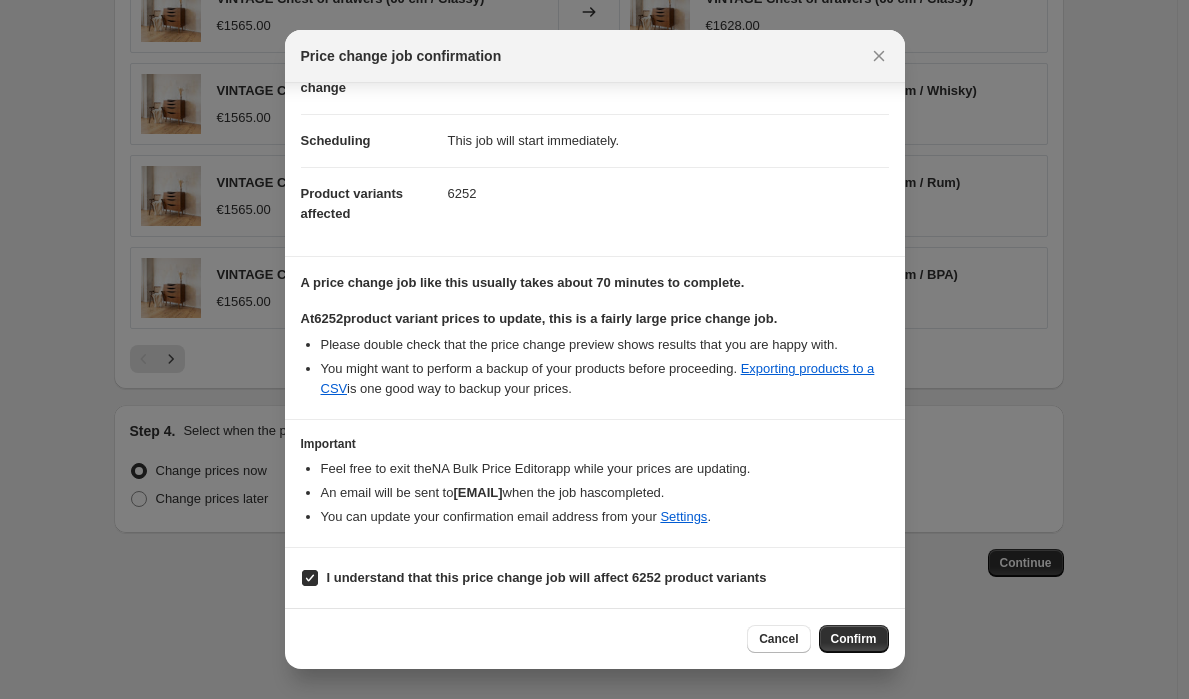 click on "Confirm" at bounding box center [854, 639] 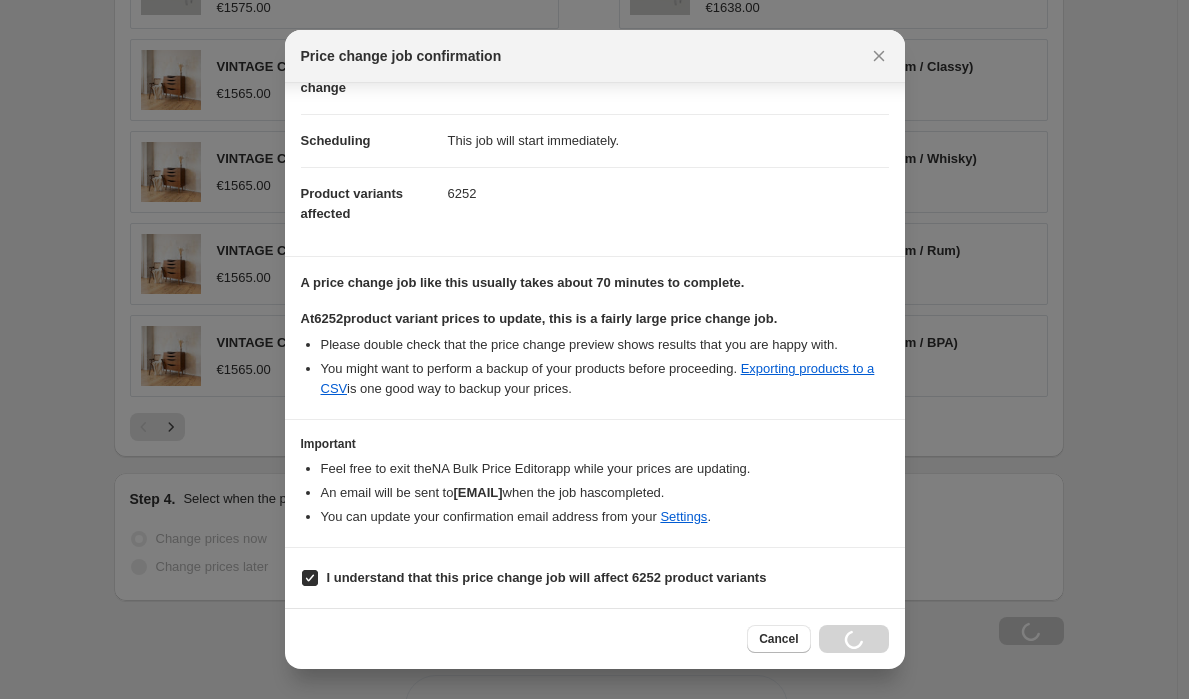 scroll, scrollTop: 1374, scrollLeft: 0, axis: vertical 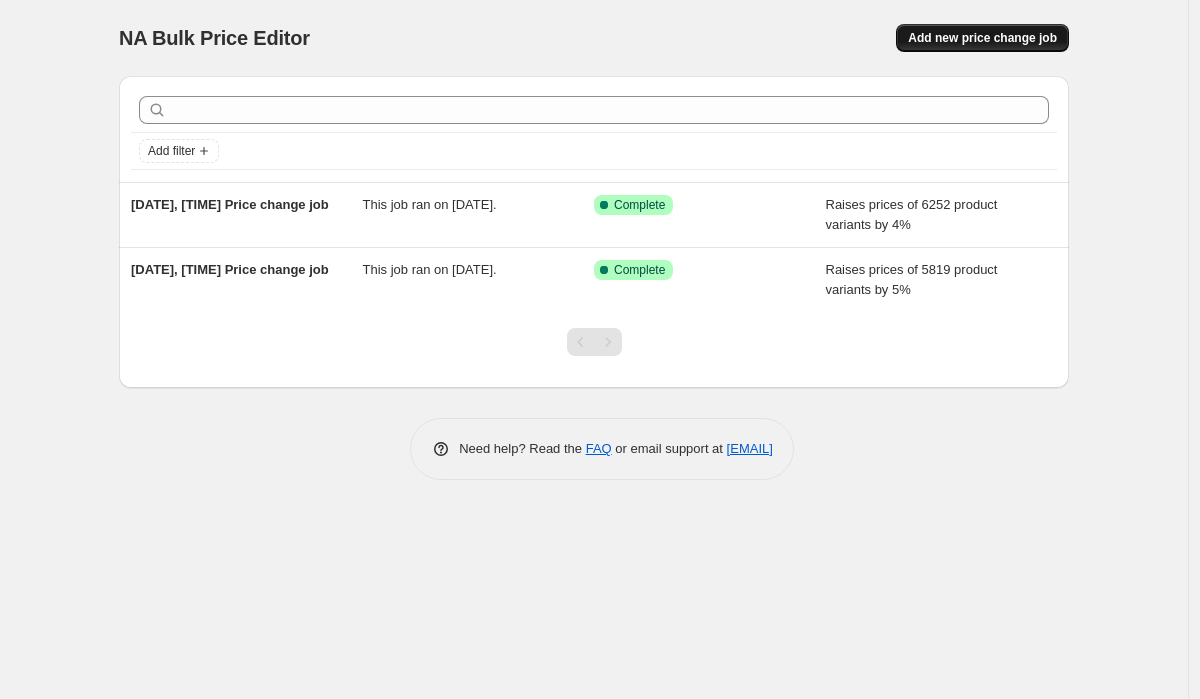 click on "Add new price change job" at bounding box center (982, 38) 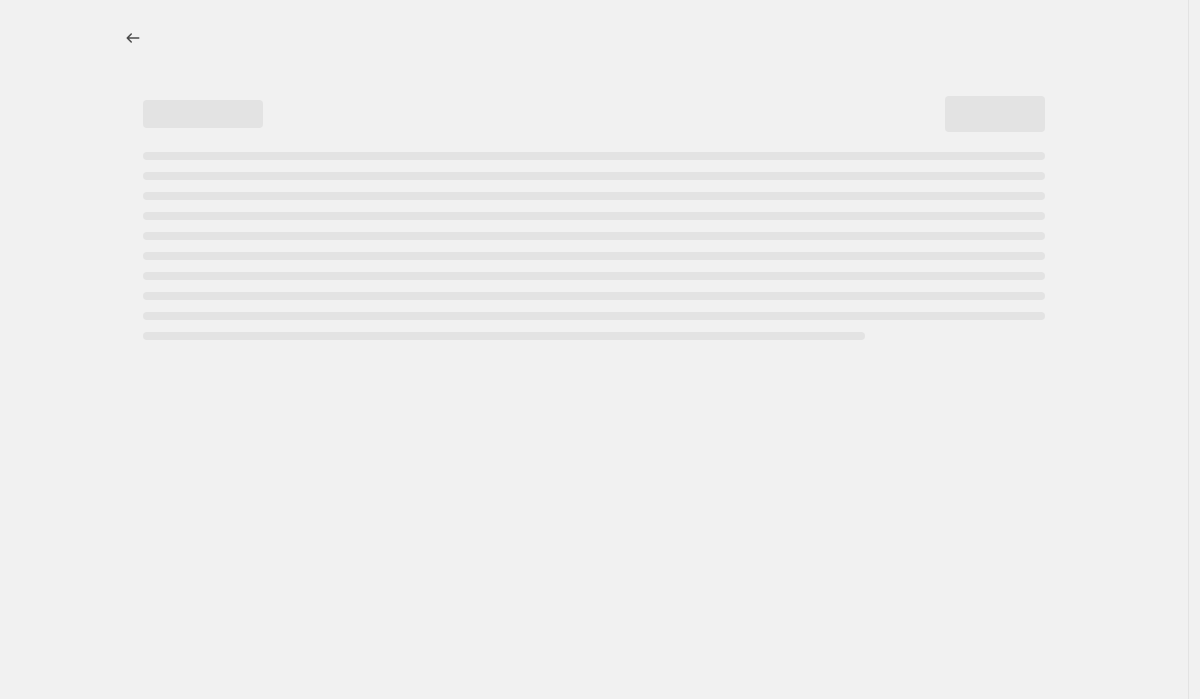 select on "percentage" 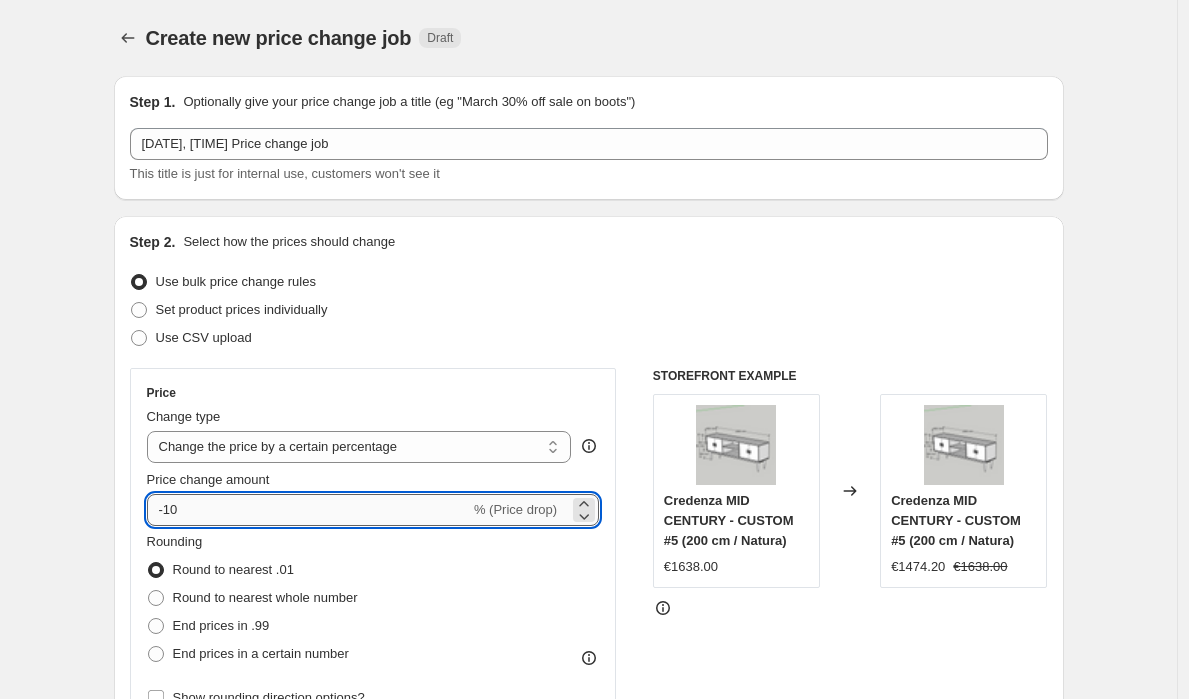 click on "-10" at bounding box center (308, 510) 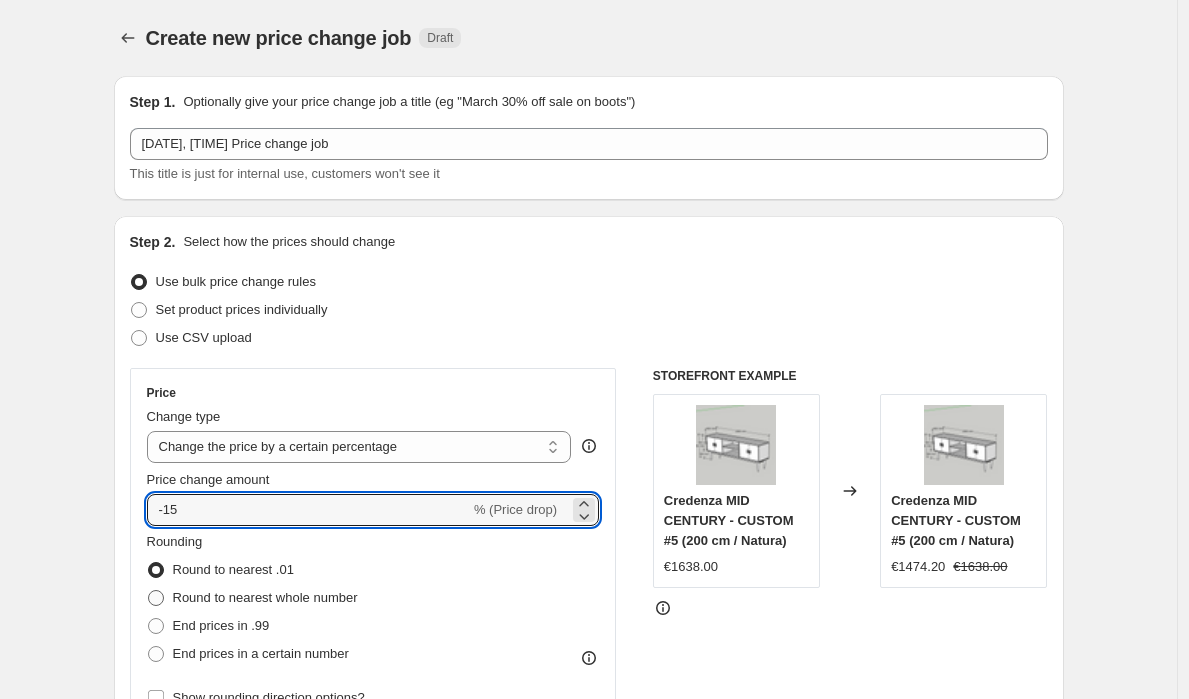 type on "-15" 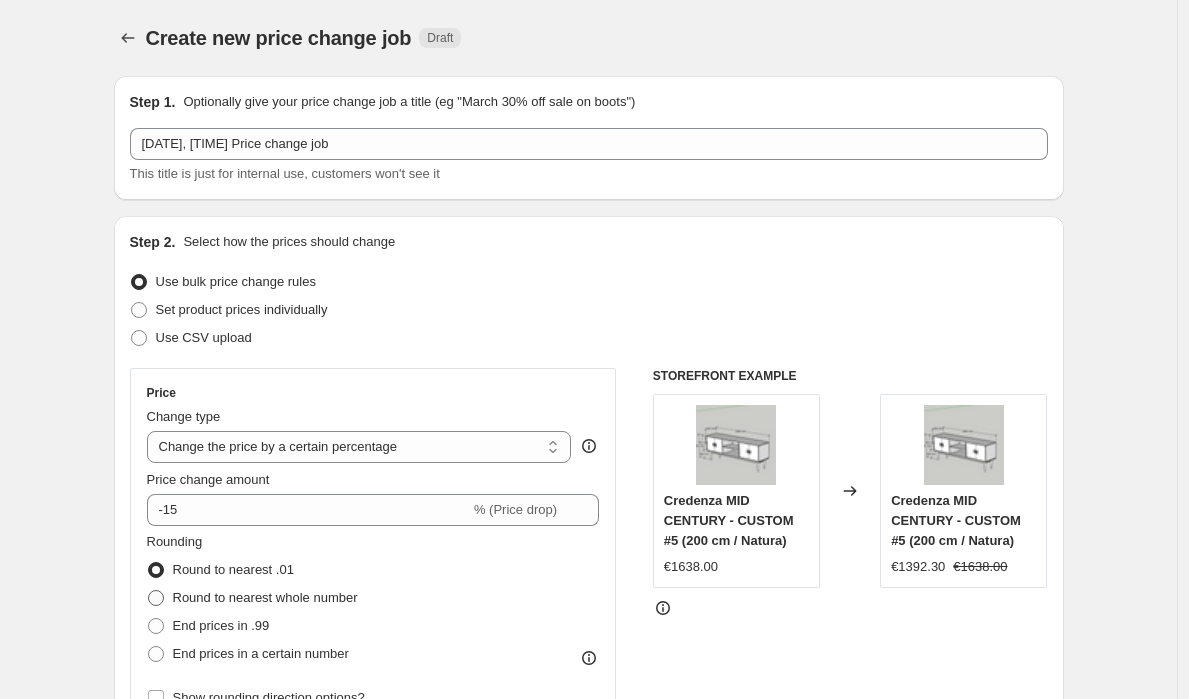 click on "Round to nearest whole number" at bounding box center (265, 597) 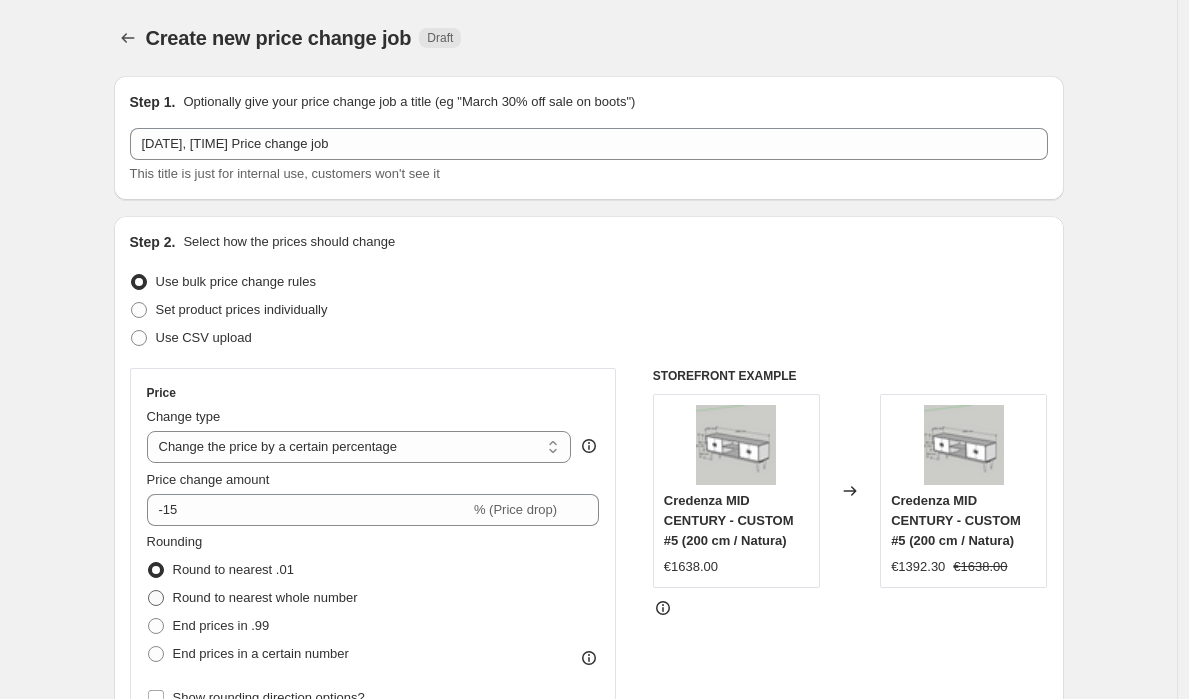 radio on "true" 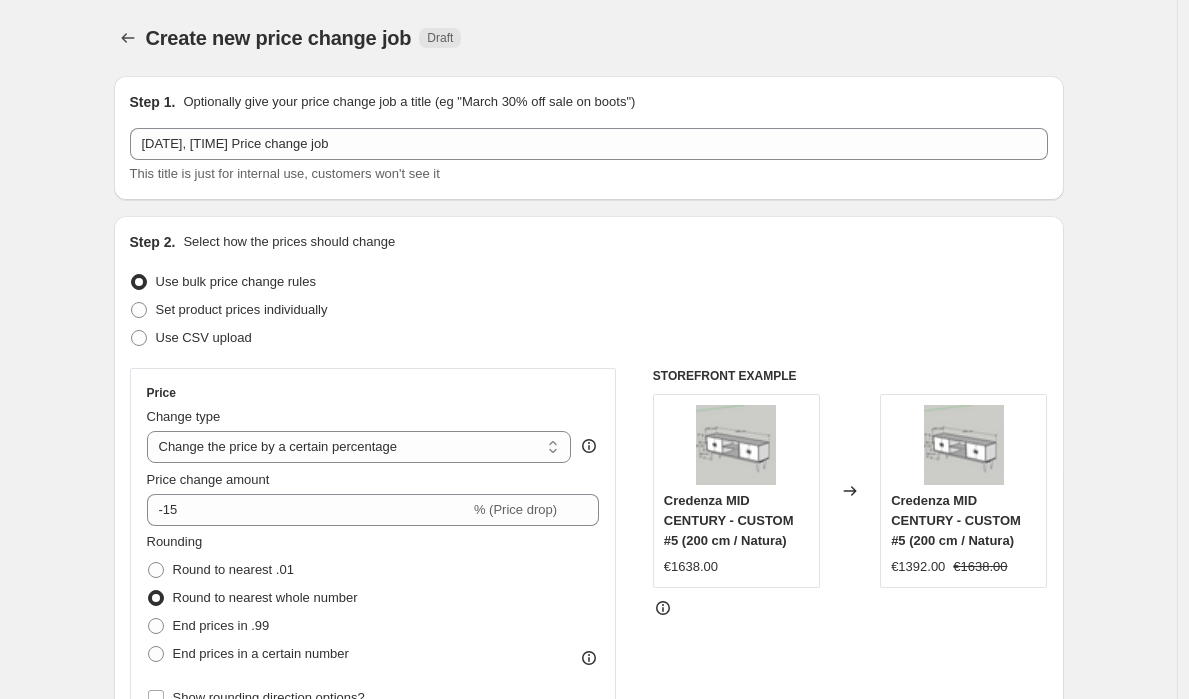 scroll, scrollTop: 1306, scrollLeft: 0, axis: vertical 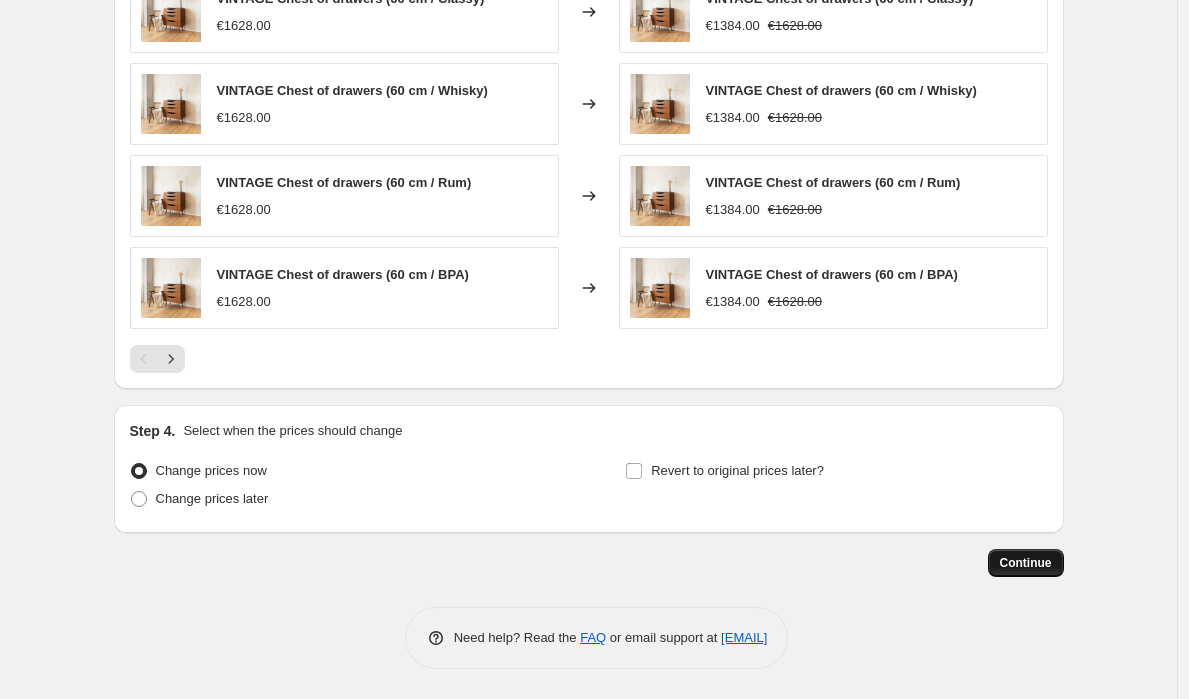 click on "Continue" at bounding box center (1026, 563) 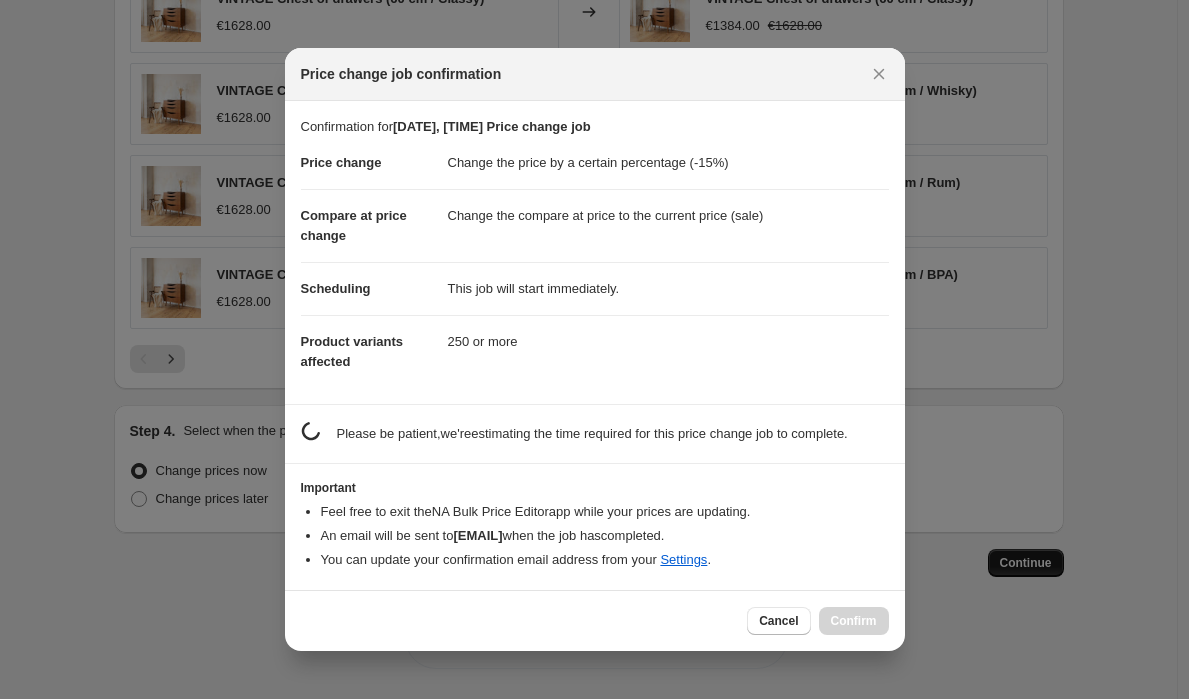 scroll, scrollTop: 1306, scrollLeft: 0, axis: vertical 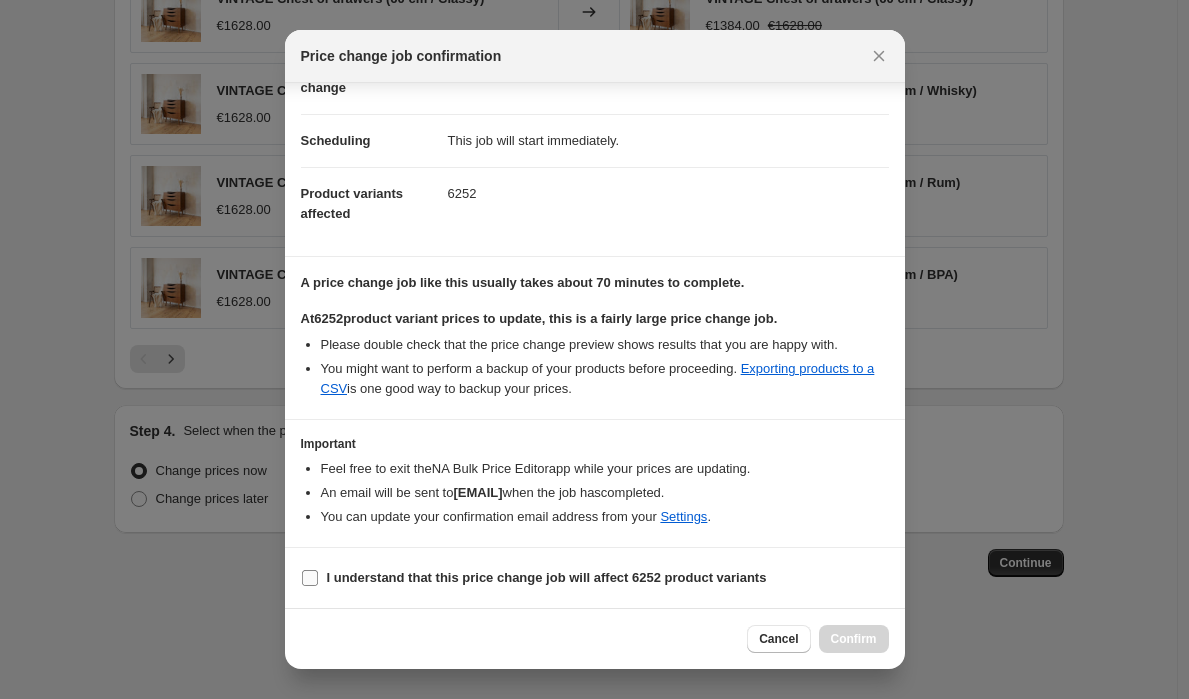 click on "I understand that this price change job will affect 6252 product variants" at bounding box center [547, 577] 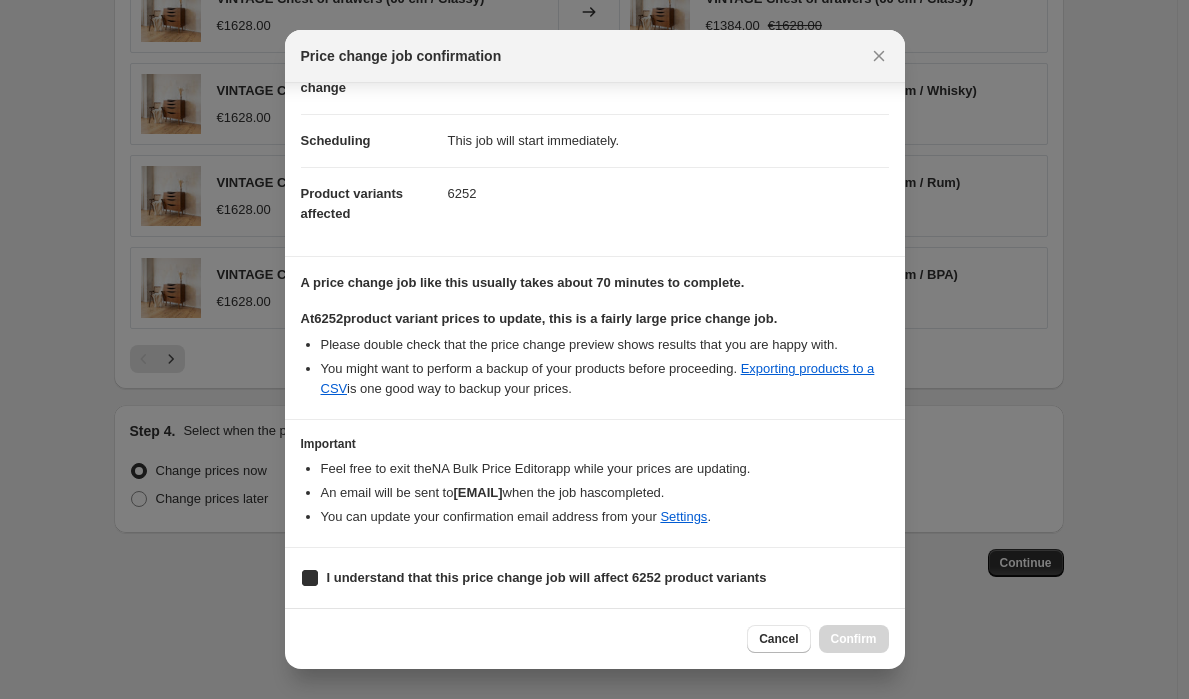 checkbox on "true" 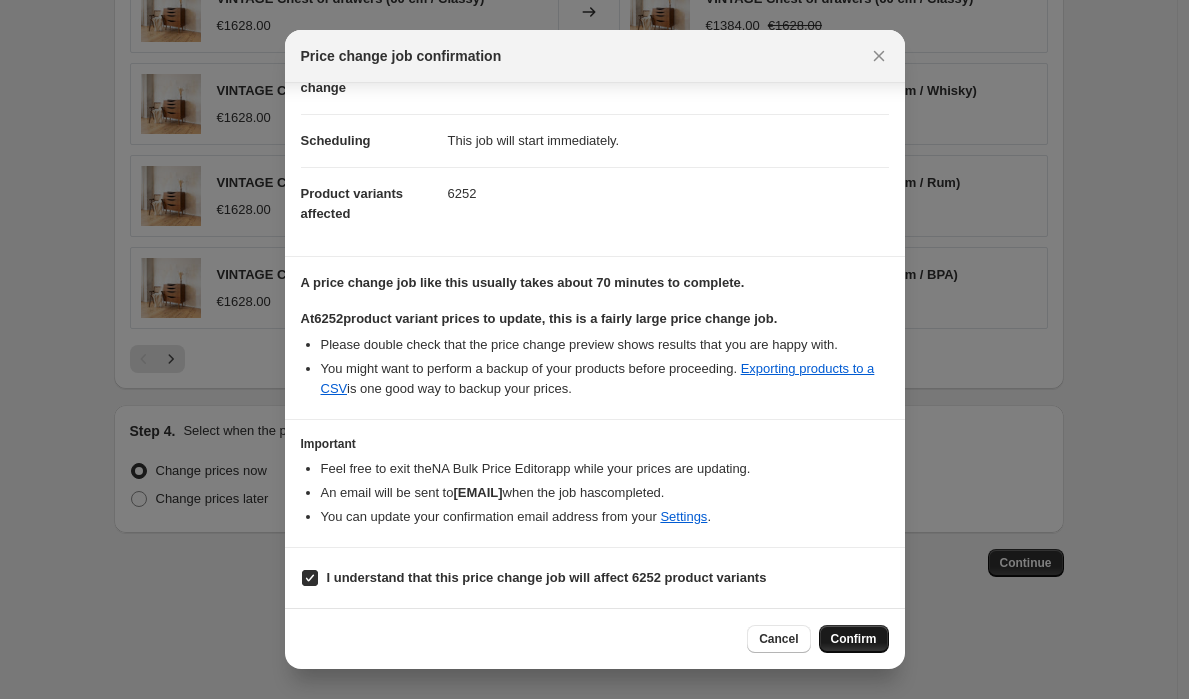 click on "Confirm" at bounding box center [854, 639] 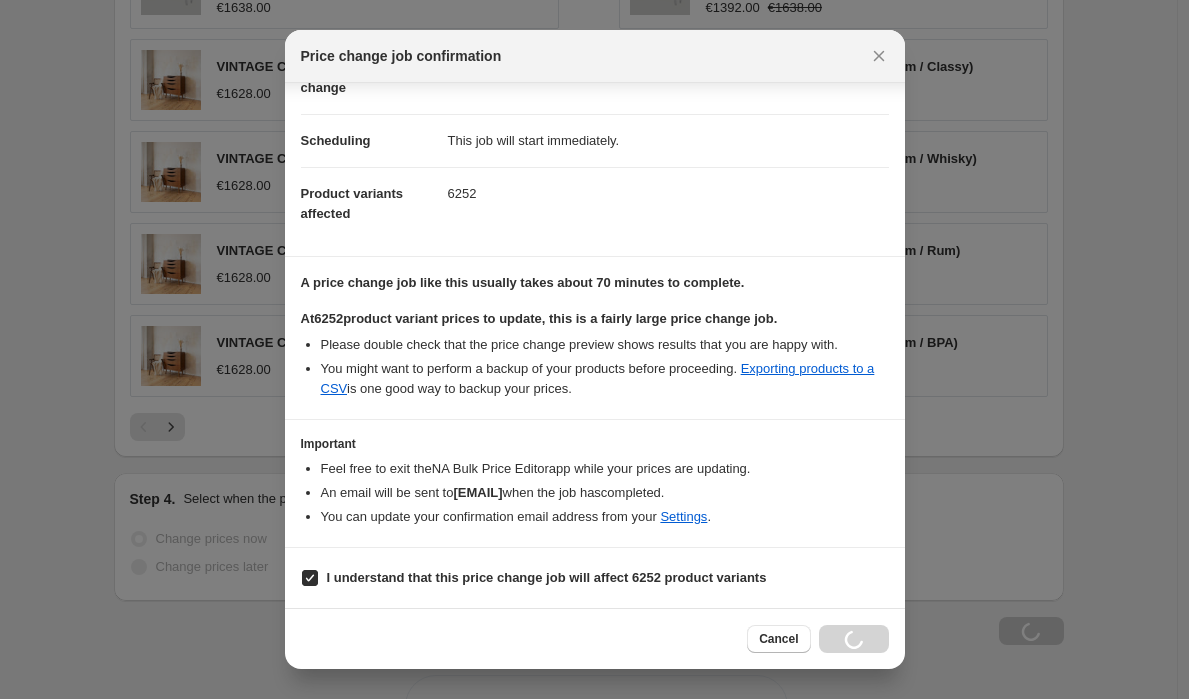 scroll, scrollTop: 1374, scrollLeft: 0, axis: vertical 